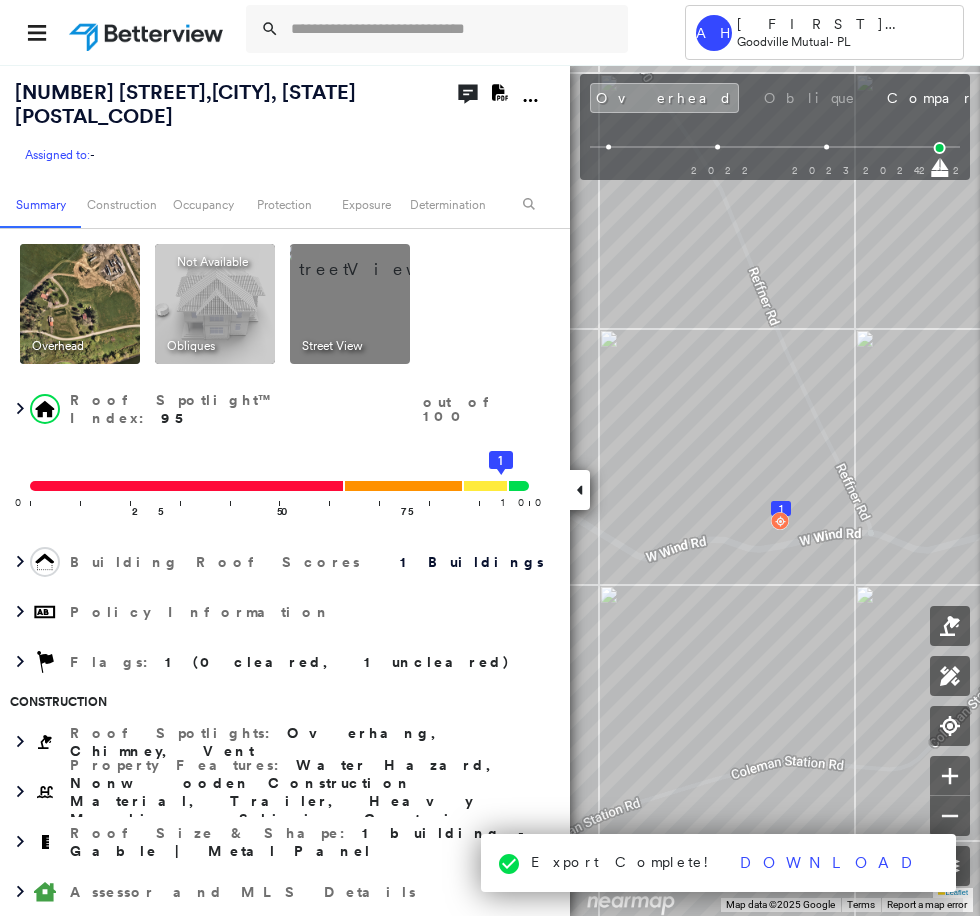 scroll, scrollTop: 0, scrollLeft: 0, axis: both 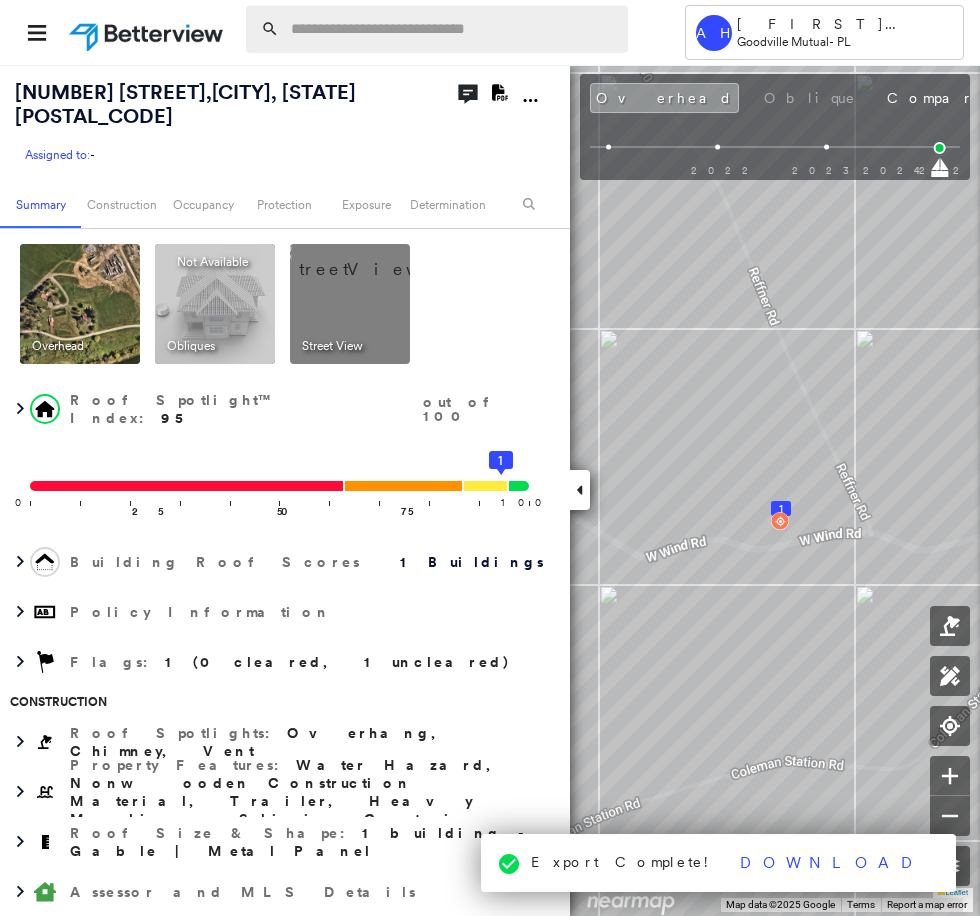 click at bounding box center (453, 29) 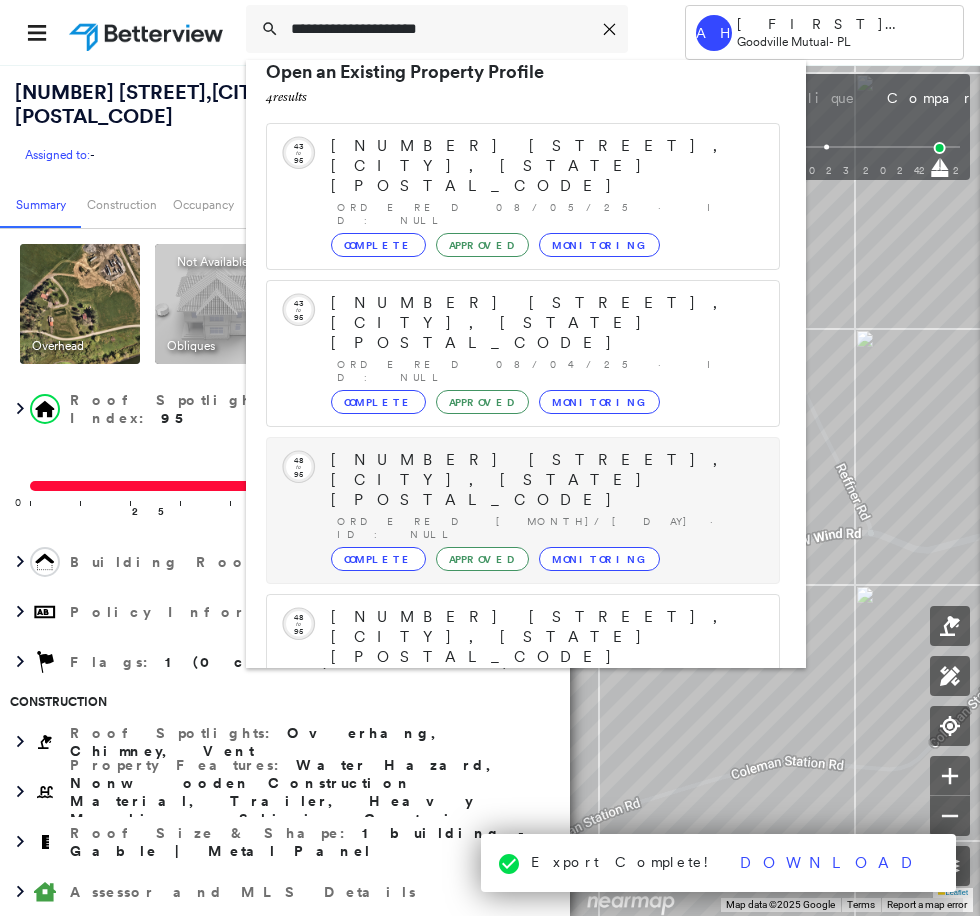 scroll, scrollTop: 57, scrollLeft: 0, axis: vertical 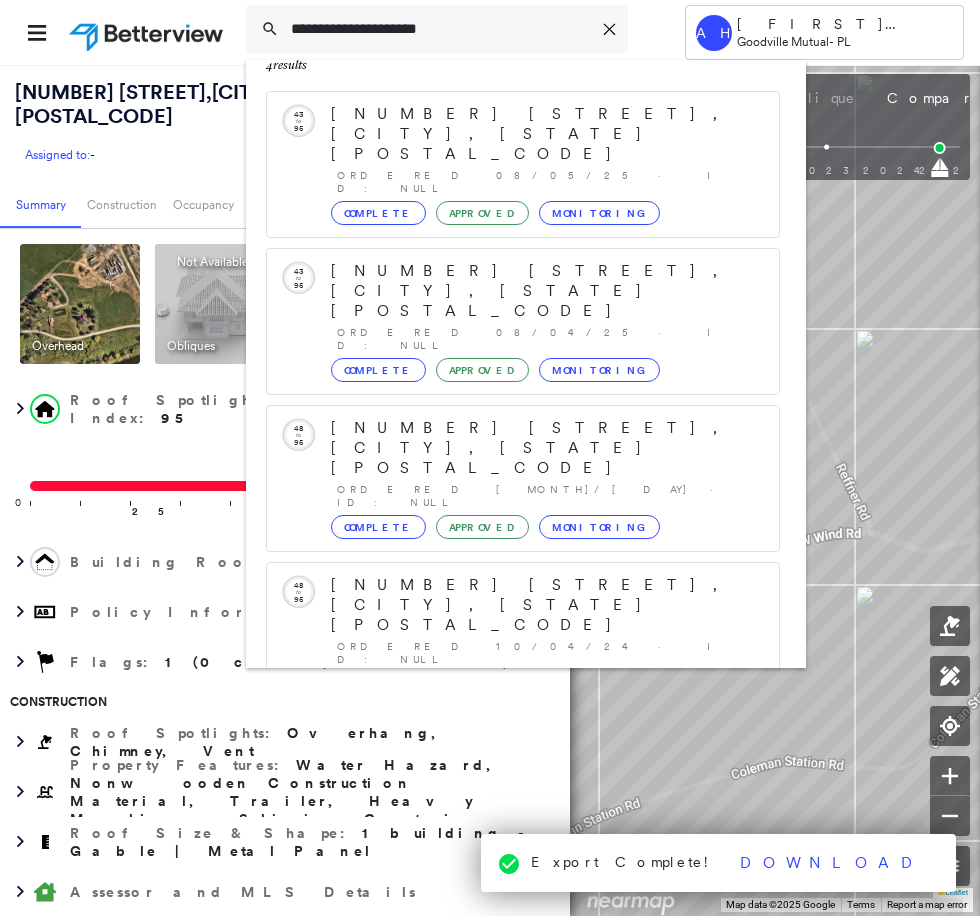 type on "**********" 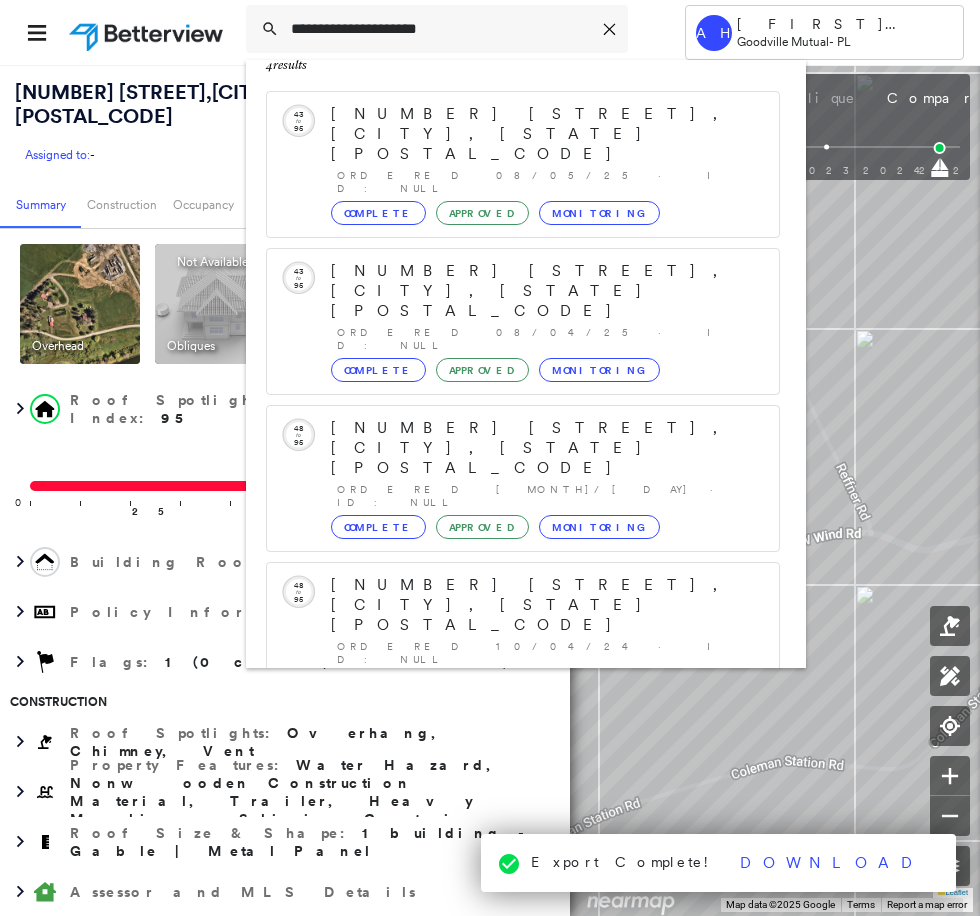 click on "[NUMBER] [STREET], [CITY], [STATE] [POSTAL_CODE]" at bounding box center (501, 845) 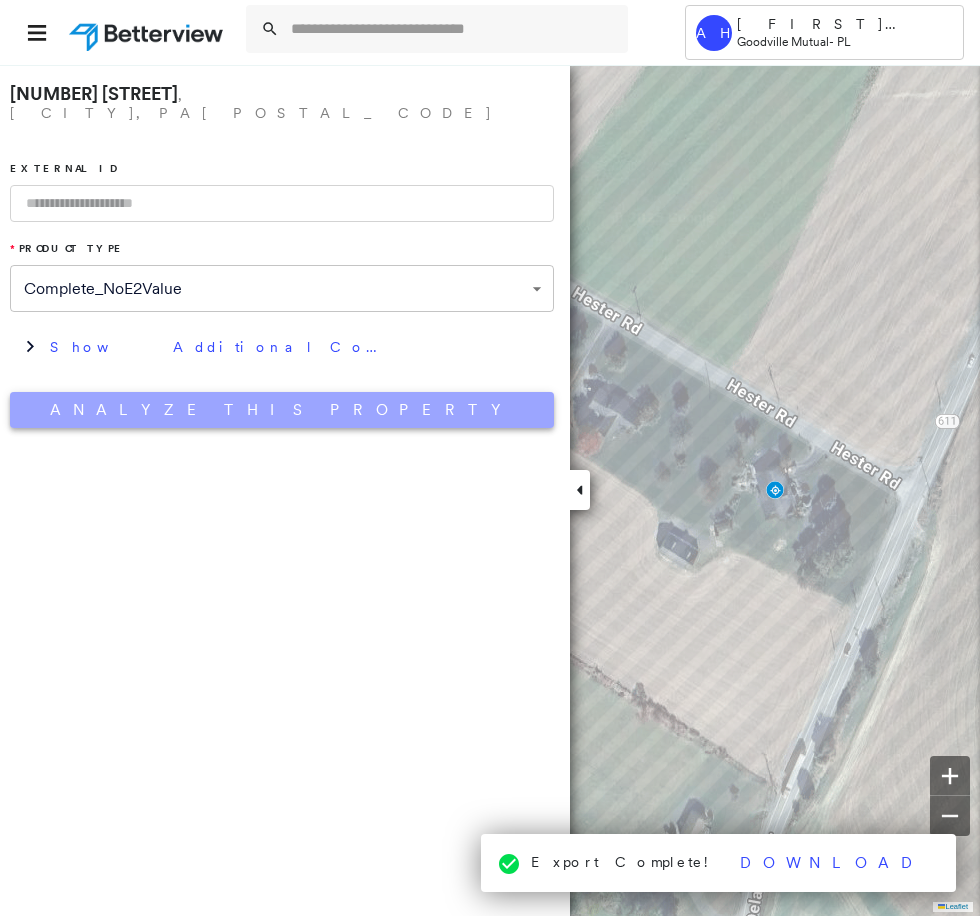 click on "Analyze This Property" at bounding box center [282, 410] 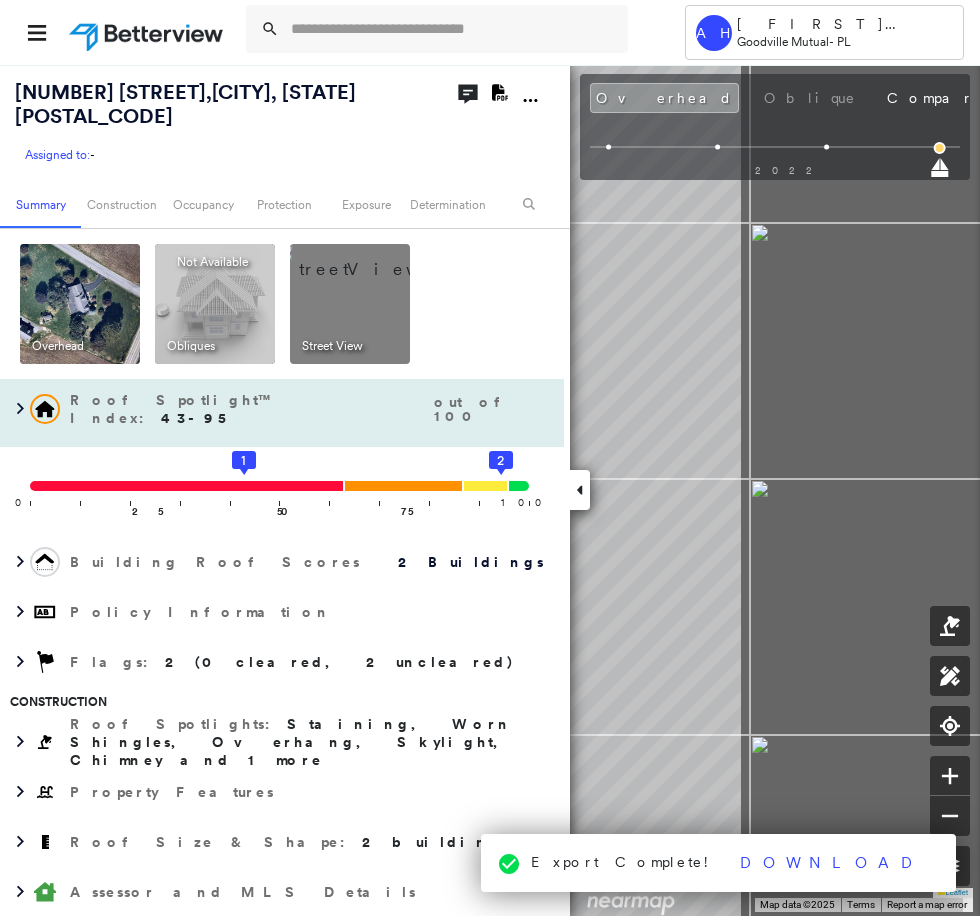 click on "[NUMBER] [STREET], [CITY], [STATE] [POSTAL_CODE] Assigned to: - Assigned to: - Assigned to: - Open Comments Download PDF Report Summary Construction Occupancy Protection Exposure Determination Overhead Obliques Not Available ; Street View Roof Spotlight™ Index : 43-95 out of 100 0 100 25 50 1 75 2 Building Roof Scores 2 Buildings Policy Information Flags : 2 (0 cleared, 2 uncleared) Construction Roof Spotlights : Staining, Worn Shingles, Overhang, Skylight, Chimney and 1 more Property Features Roof Size & Shape : 2 buildings Assessor and MLS Details Occupancy Ownership Place Detail Property Lookup Google - Places Smarty Streets - Surrounding Properties Protection Protection US Fire Administration: Nearest Fire Stations Exposure Crime Regional Hazard: 3 out of 5 Additional Perils Guidewire HazardHub FEMA Risk Index Determination Flags : 2 (0 cleared, 2 uncleared) Uncleared Flags (2) Cleared Flags (0) Below Average Flagged 08/05/25 Clear Above Average Flagged 08/05/25 Clear Action Taken New Entry History Save" at bounding box center (490, 490) 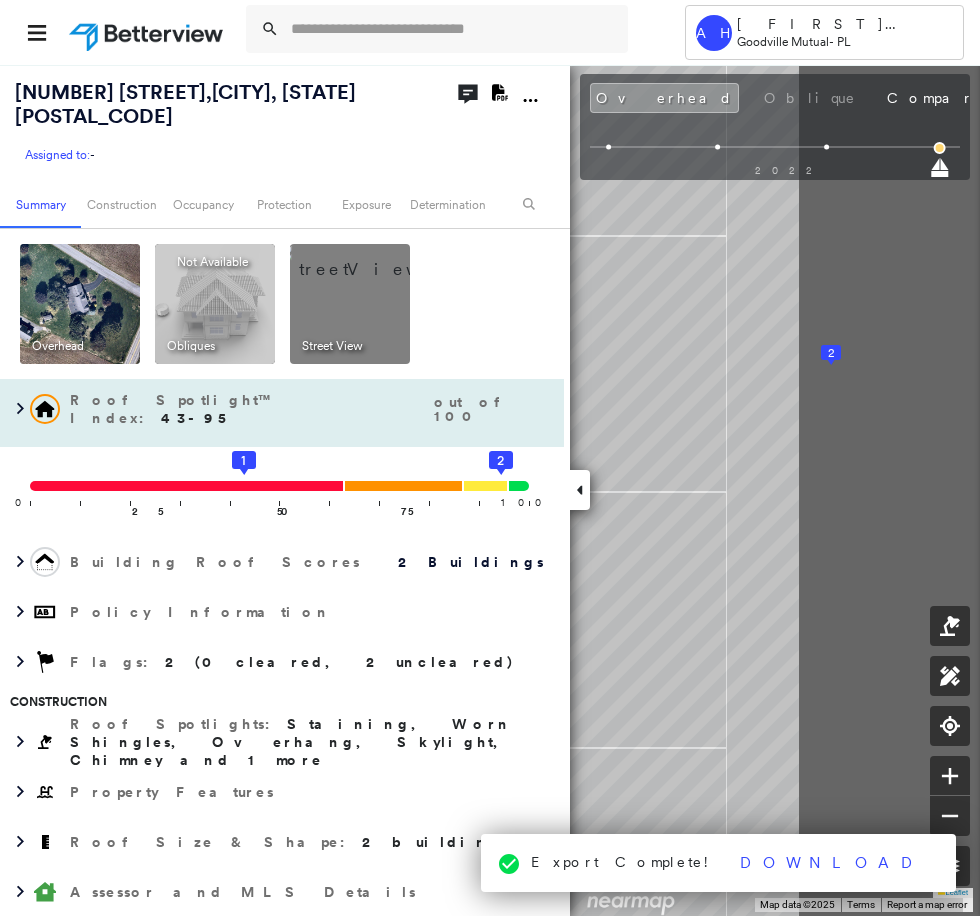 click on "[NUMBER] [STREET], [CITY], [STATE] [POSTAL_CODE] Assigned to: - Assigned to: - Assigned to: - Open Comments Download PDF Report Summary Construction Occupancy Protection Exposure Determination Overhead Obliques Not Available ; Street View Roof Spotlight™ Index : 43-95 out of 100 0 100 25 50 1 75 2 Building Roof Scores 2 Buildings Policy Information Flags : 2 (0 cleared, 2 uncleared) Construction Roof Spotlights : Staining, Worn Shingles, Overhang, Skylight, Chimney and 1 more Property Features Roof Size & Shape : 2 buildings Assessor and MLS Details Occupancy Ownership Place Detail Property Lookup Google - Places Smarty Streets - Surrounding Properties Protection Protection US Fire Administration: Nearest Fire Stations Exposure Crime Regional Hazard: 3 out of 5 Additional Perils Guidewire HazardHub FEMA Risk Index Determination Flags : 2 (0 cleared, 2 uncleared) Uncleared Flags (2) Cleared Flags (0) Below Average Flagged 08/05/25 Clear Above Average Flagged 08/05/25 Clear Action Taken New Entry History Save" at bounding box center (490, 490) 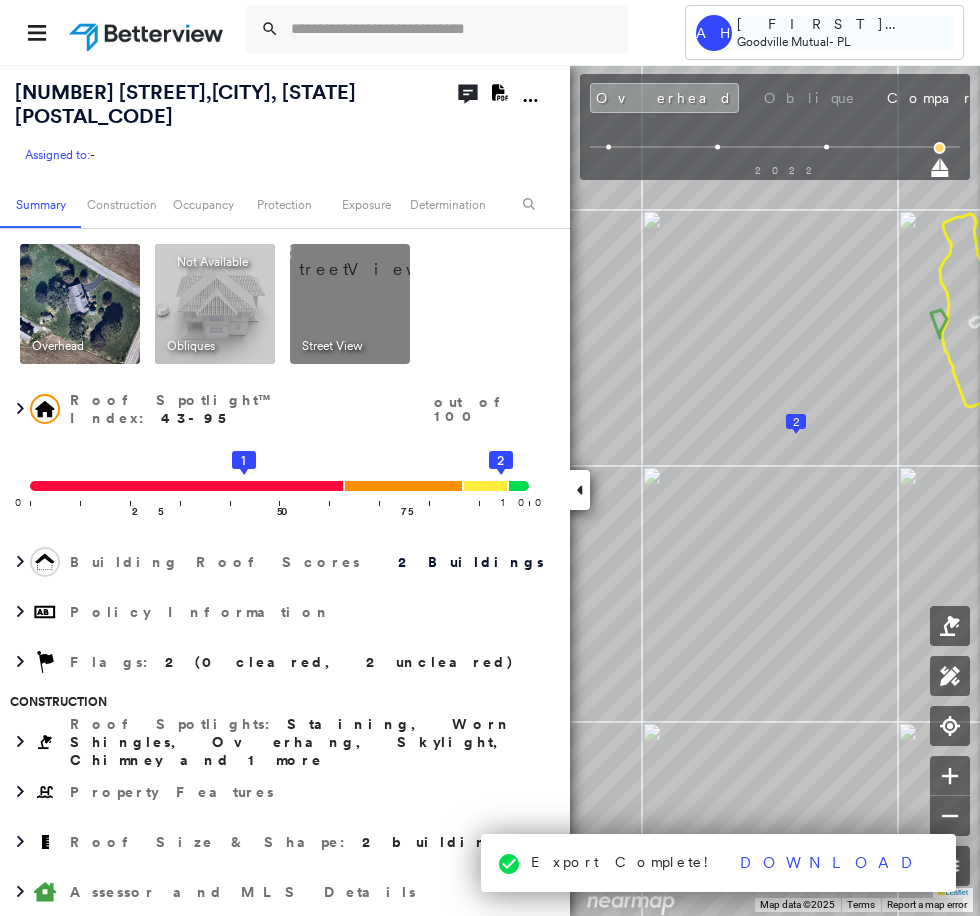 click on "[FIRST] [LAST]" at bounding box center (845, 24) 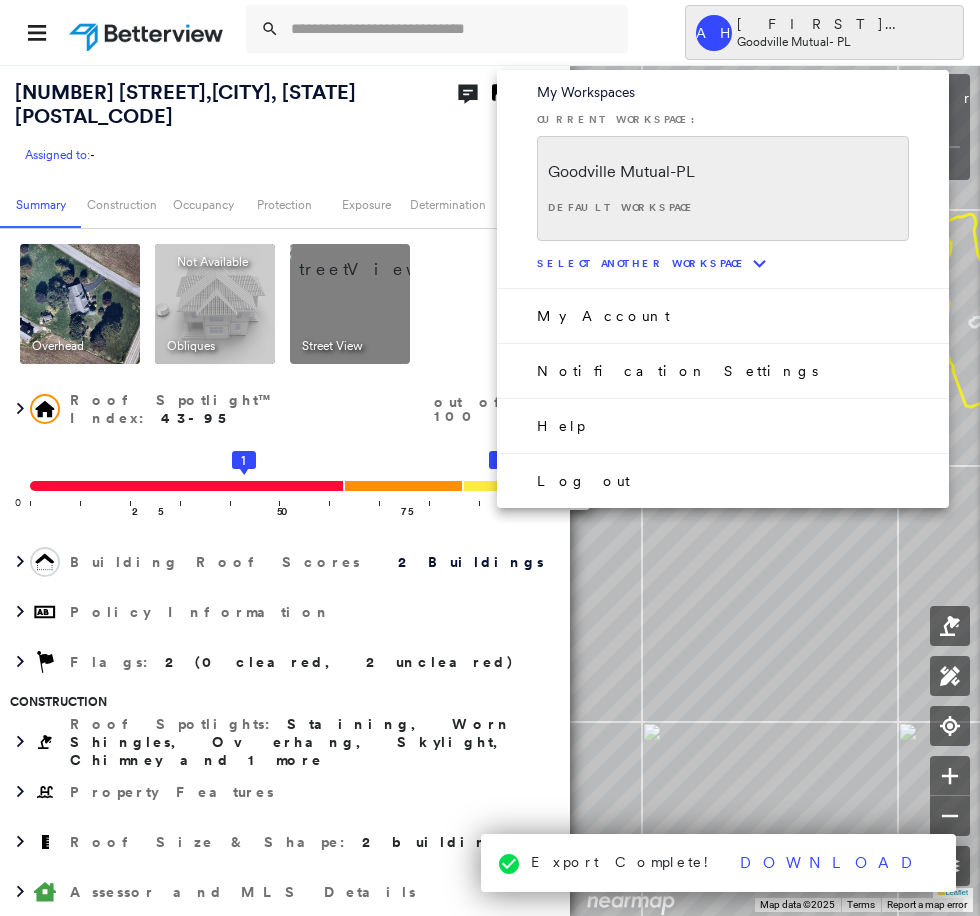click on "Log out" at bounding box center (723, 480) 